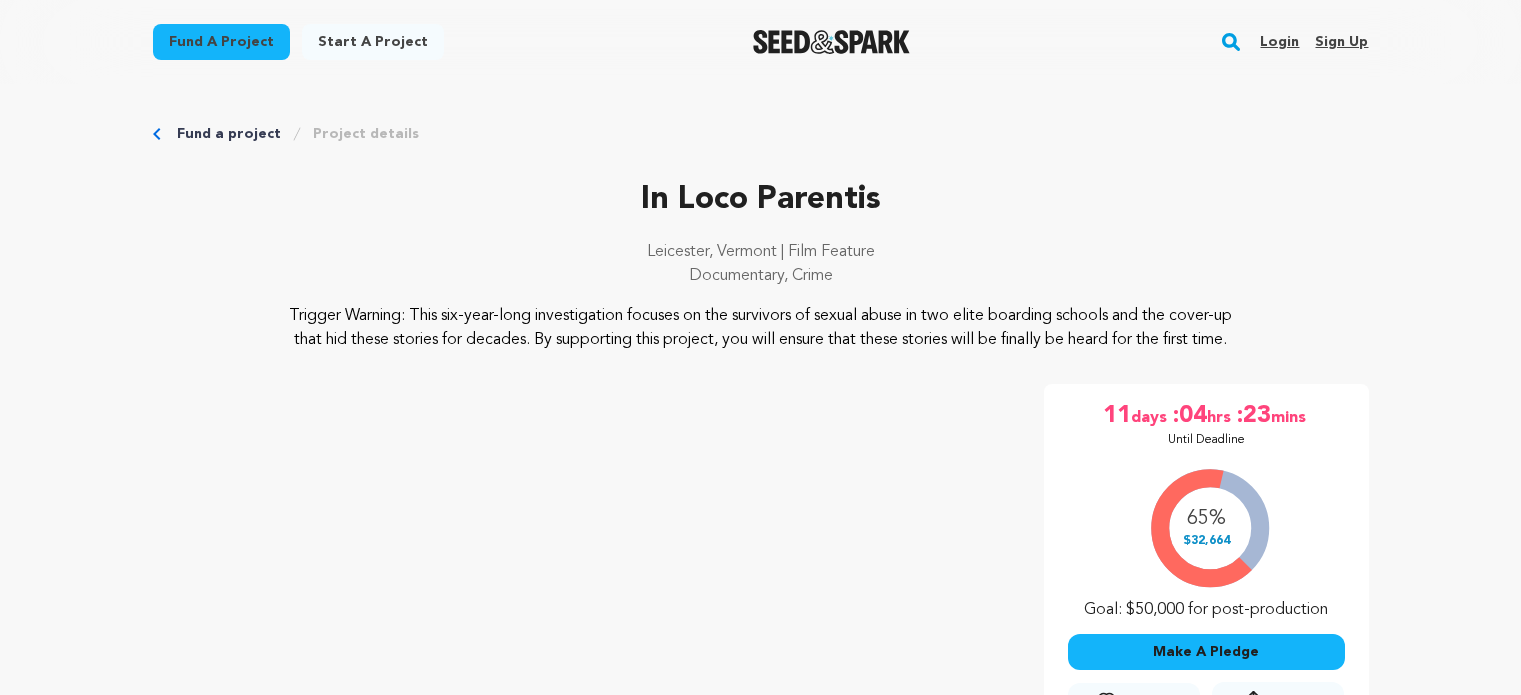 scroll, scrollTop: 0, scrollLeft: 0, axis: both 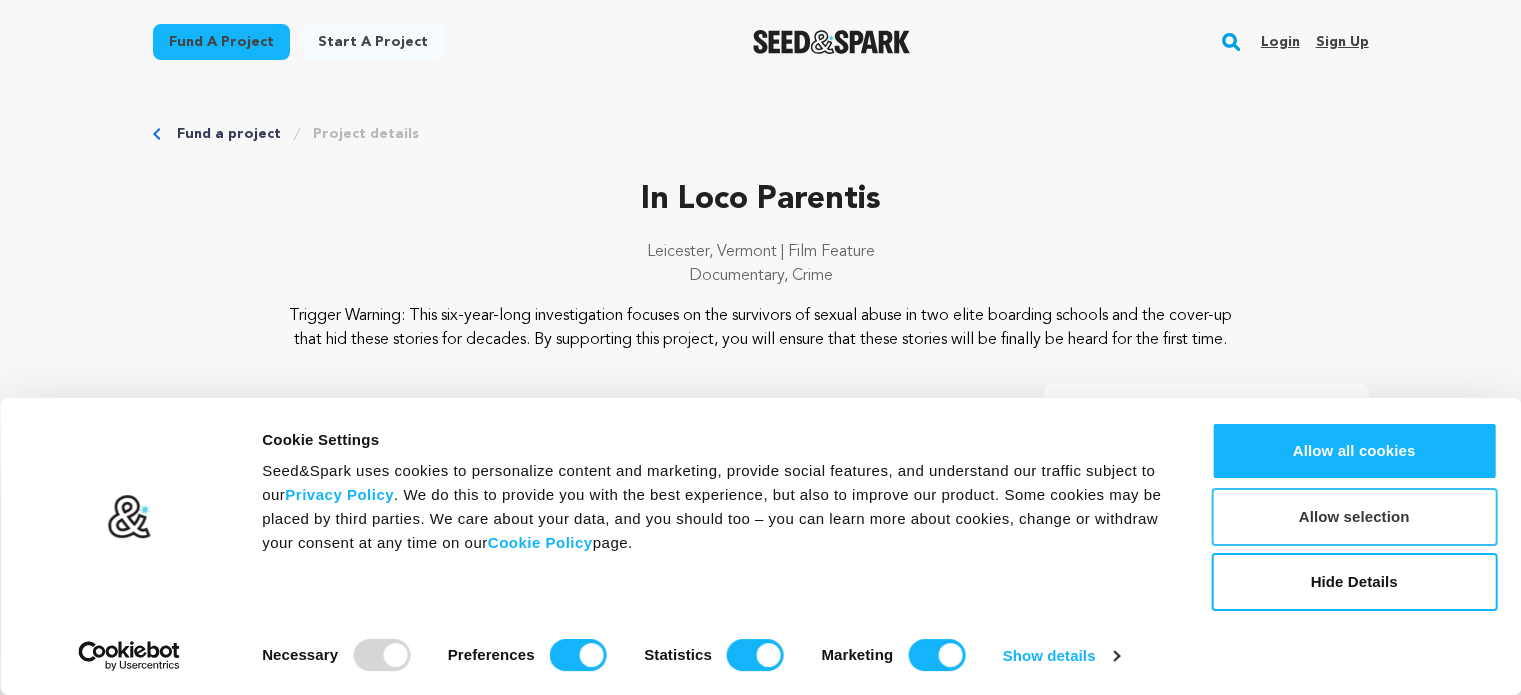 click on "Allow selection" at bounding box center (1354, 517) 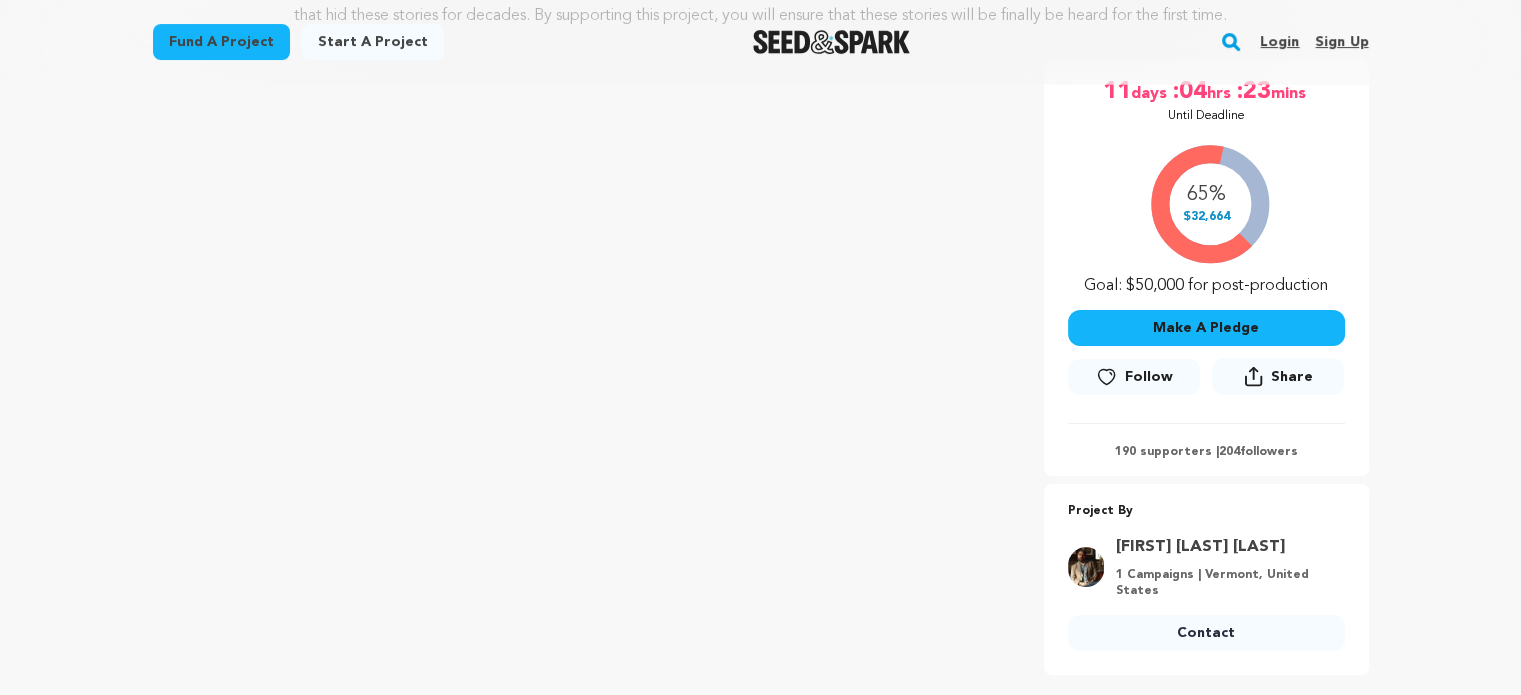 scroll, scrollTop: 386, scrollLeft: 0, axis: vertical 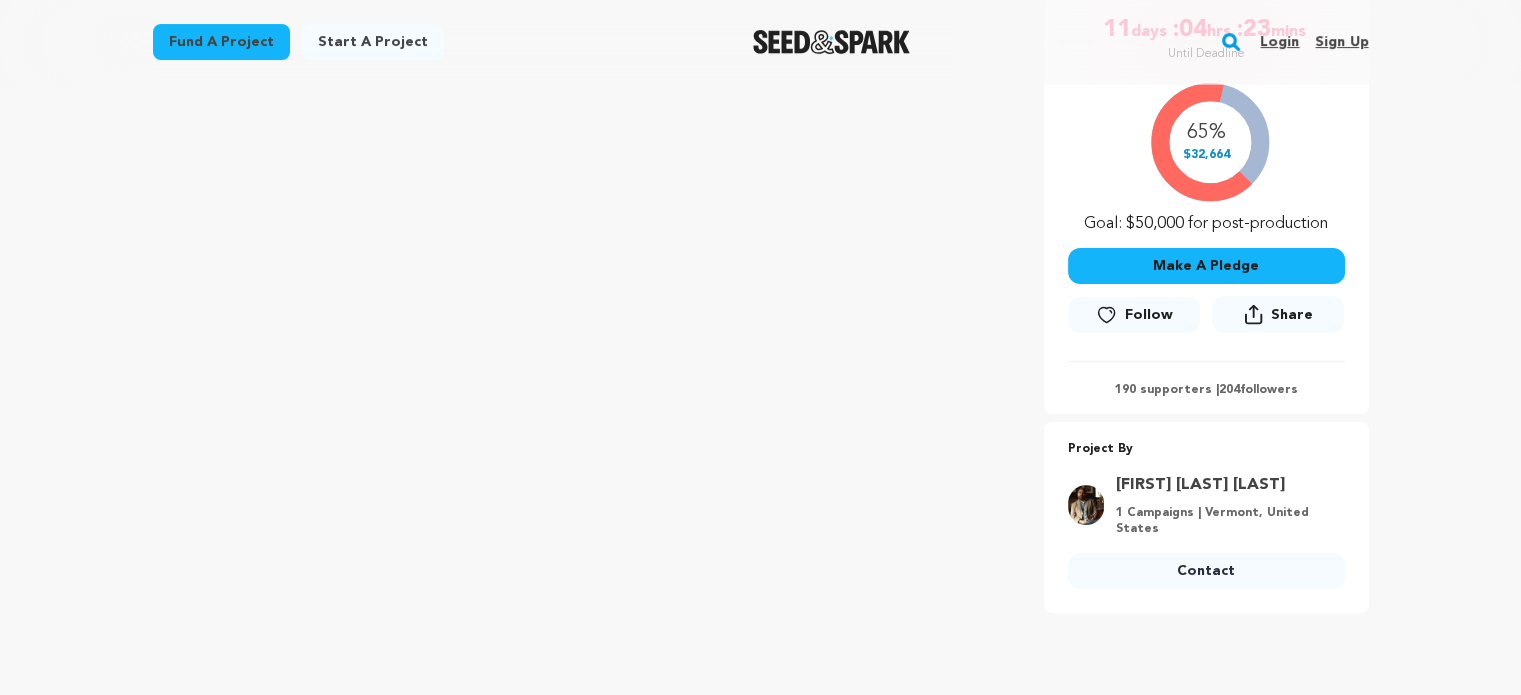 click on "Make A Pledge" at bounding box center [1206, 266] 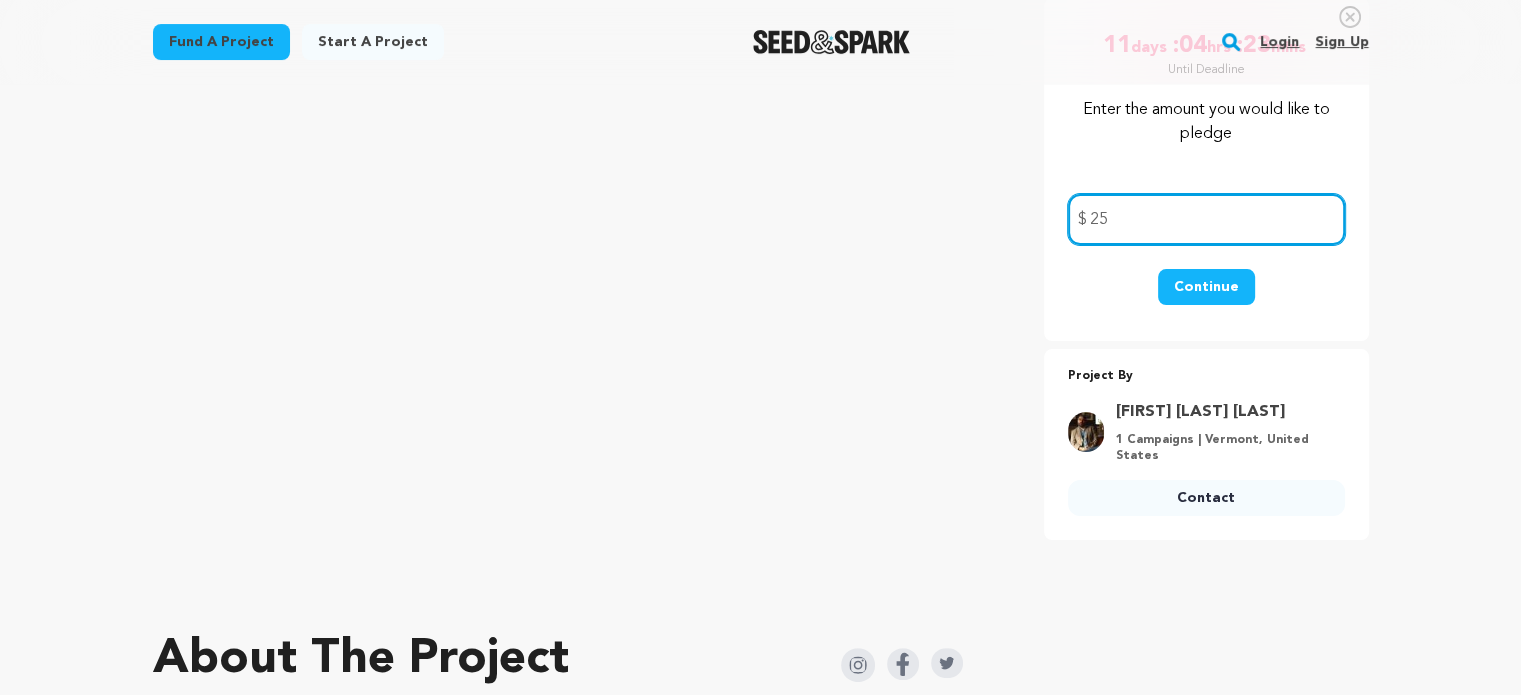 type on "25" 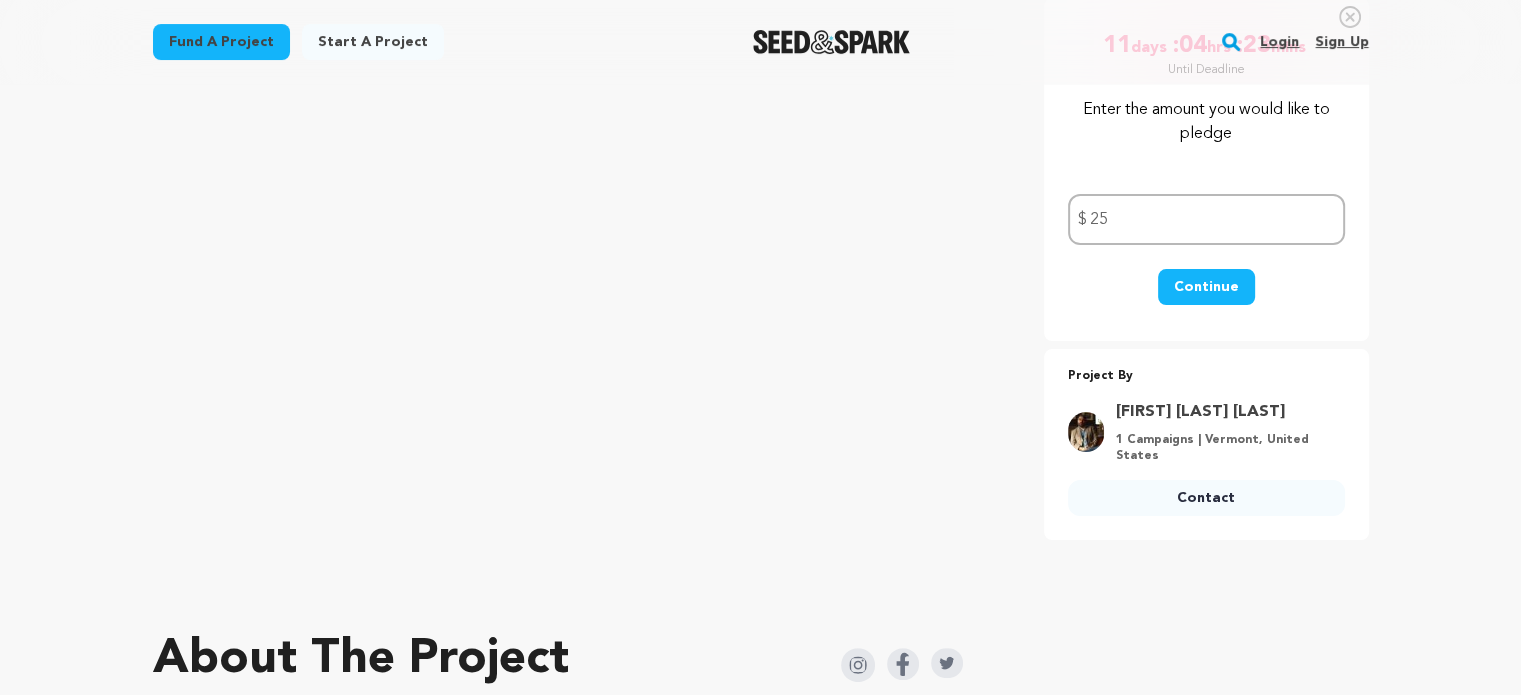click on "Continue" at bounding box center [1206, 287] 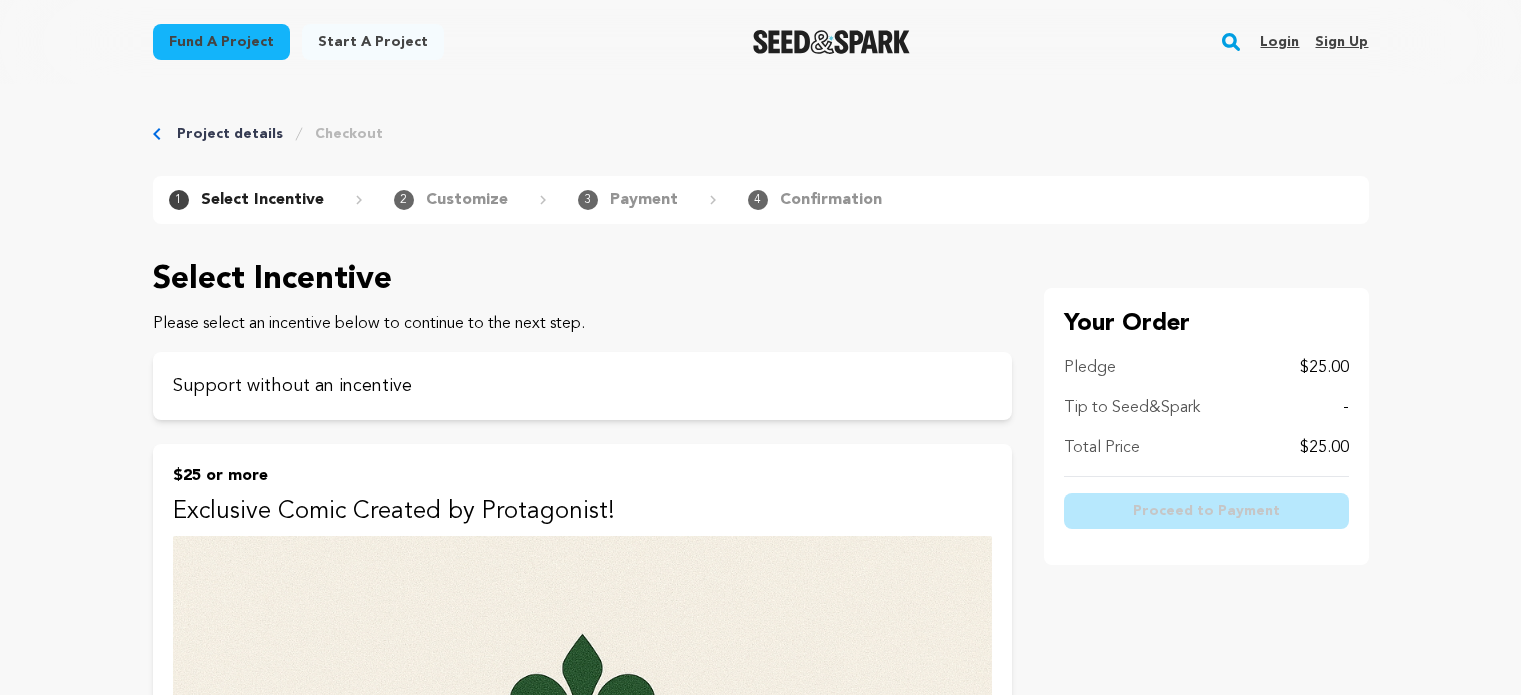 scroll, scrollTop: 0, scrollLeft: 0, axis: both 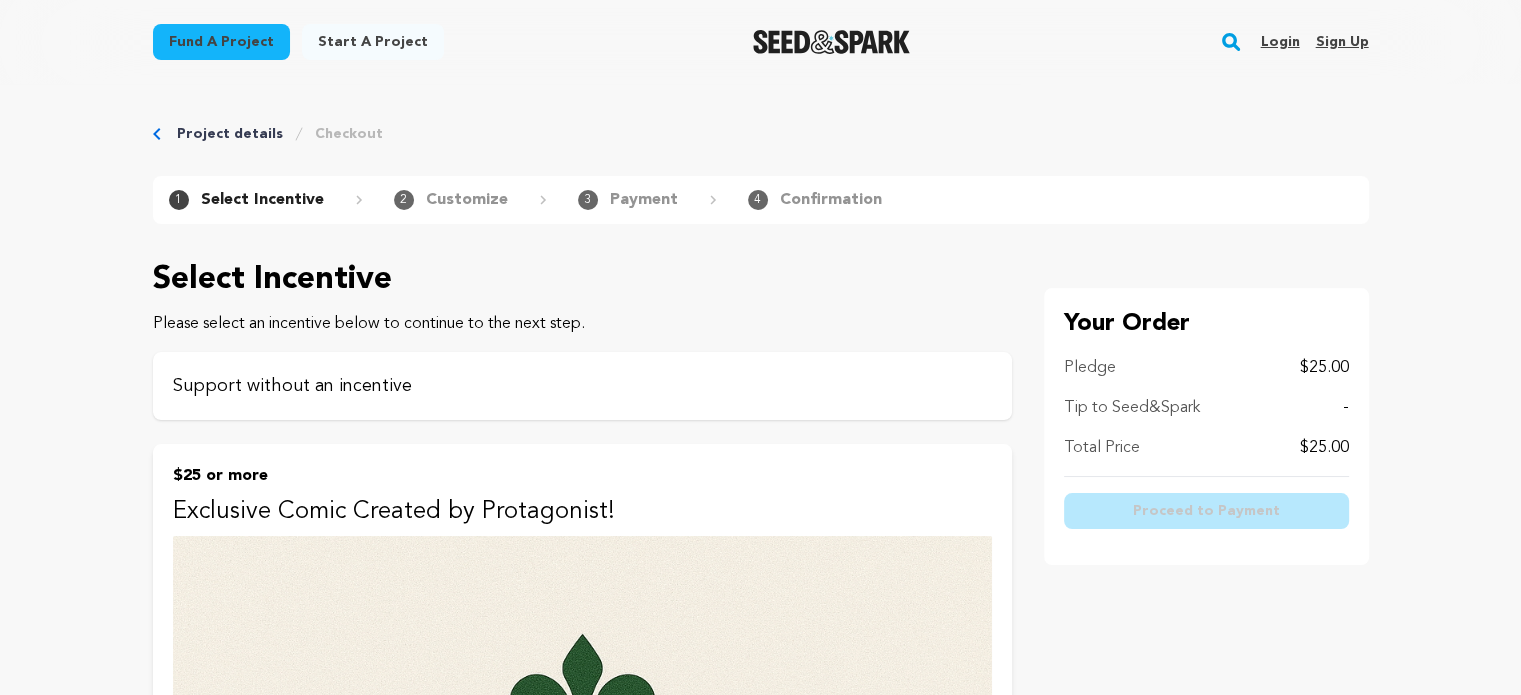click on "Support without an incentive" at bounding box center [582, 386] 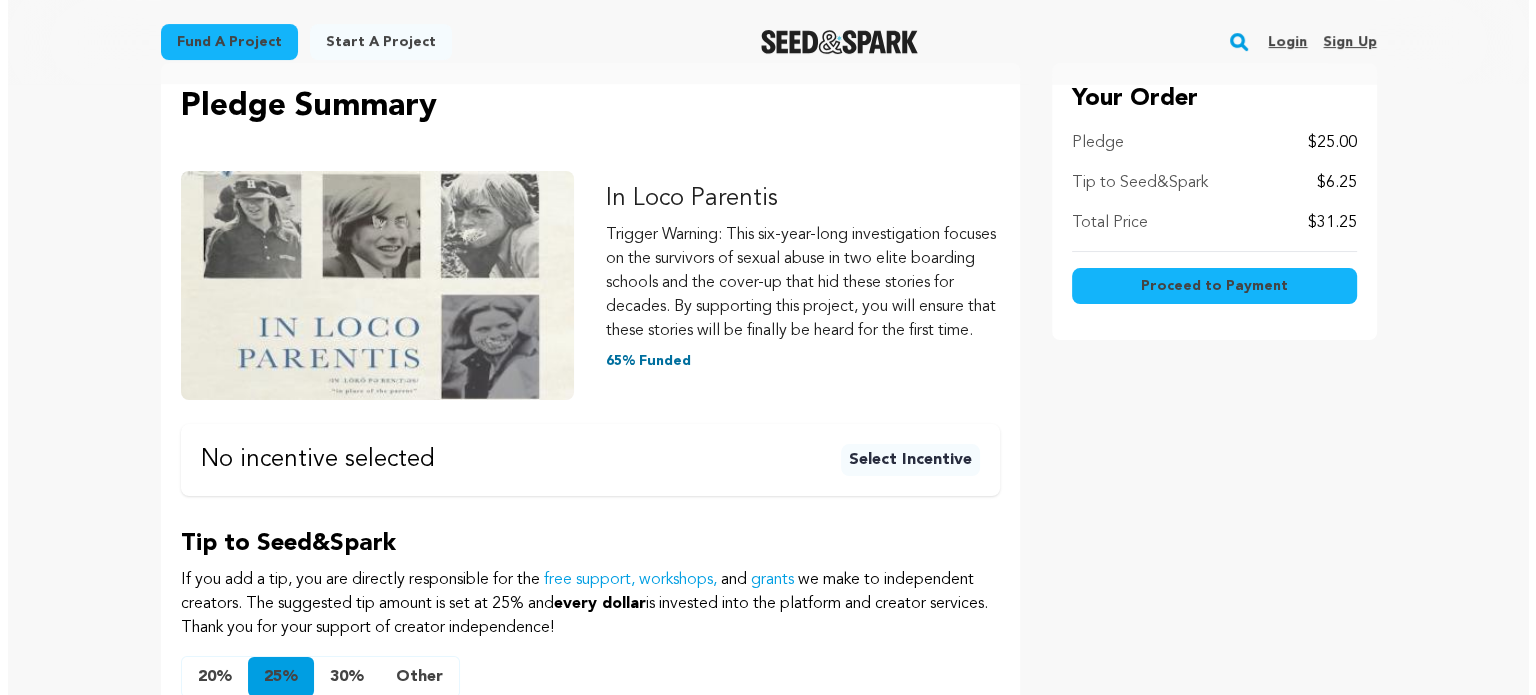 scroll, scrollTop: 231, scrollLeft: 0, axis: vertical 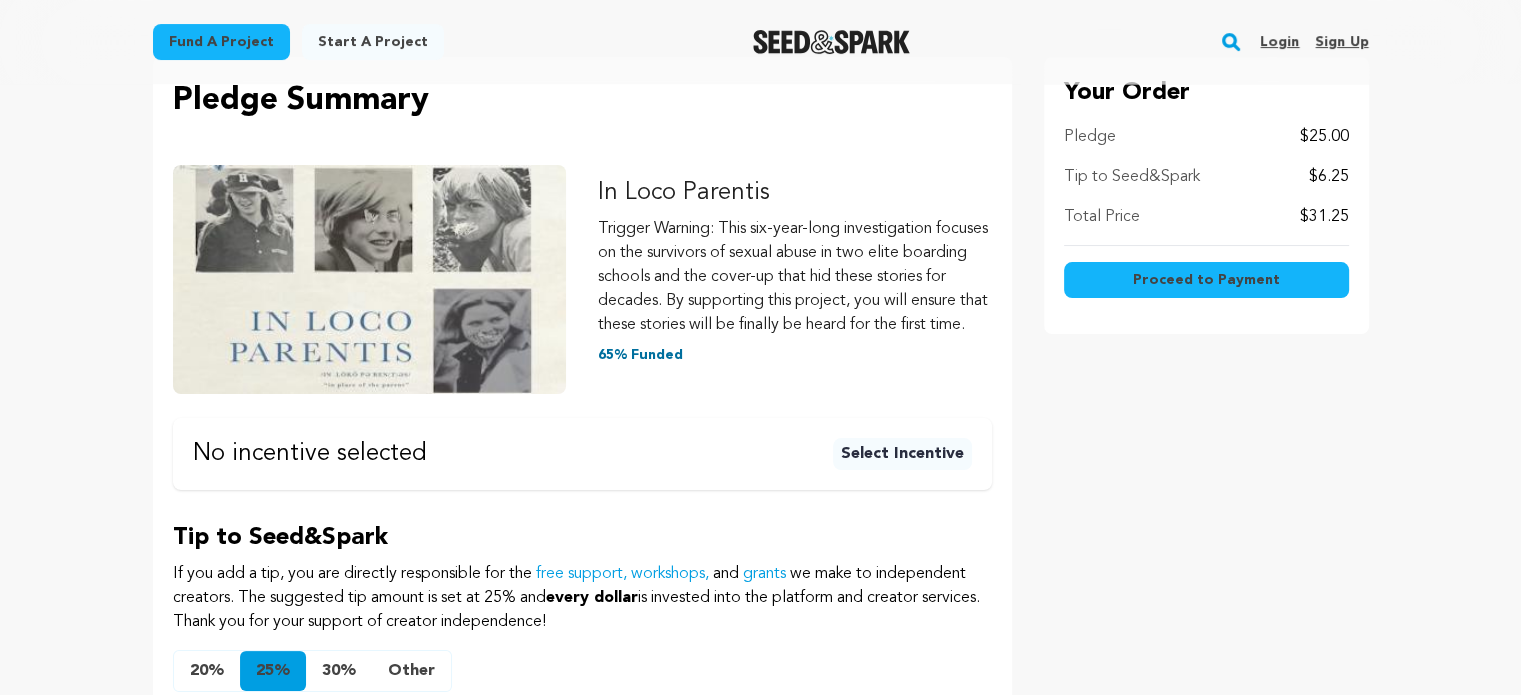 click on "Proceed to Payment" at bounding box center (1206, 280) 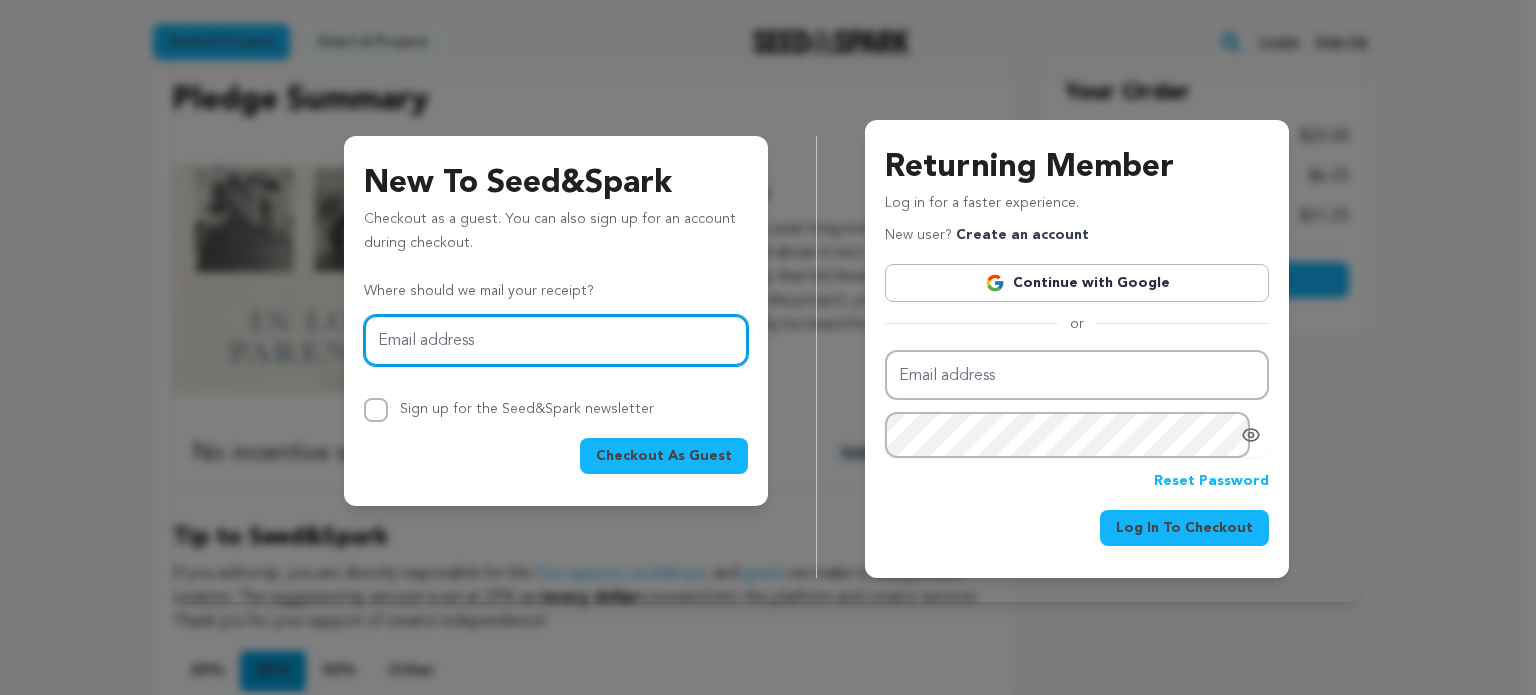 click on "Email address" at bounding box center (556, 340) 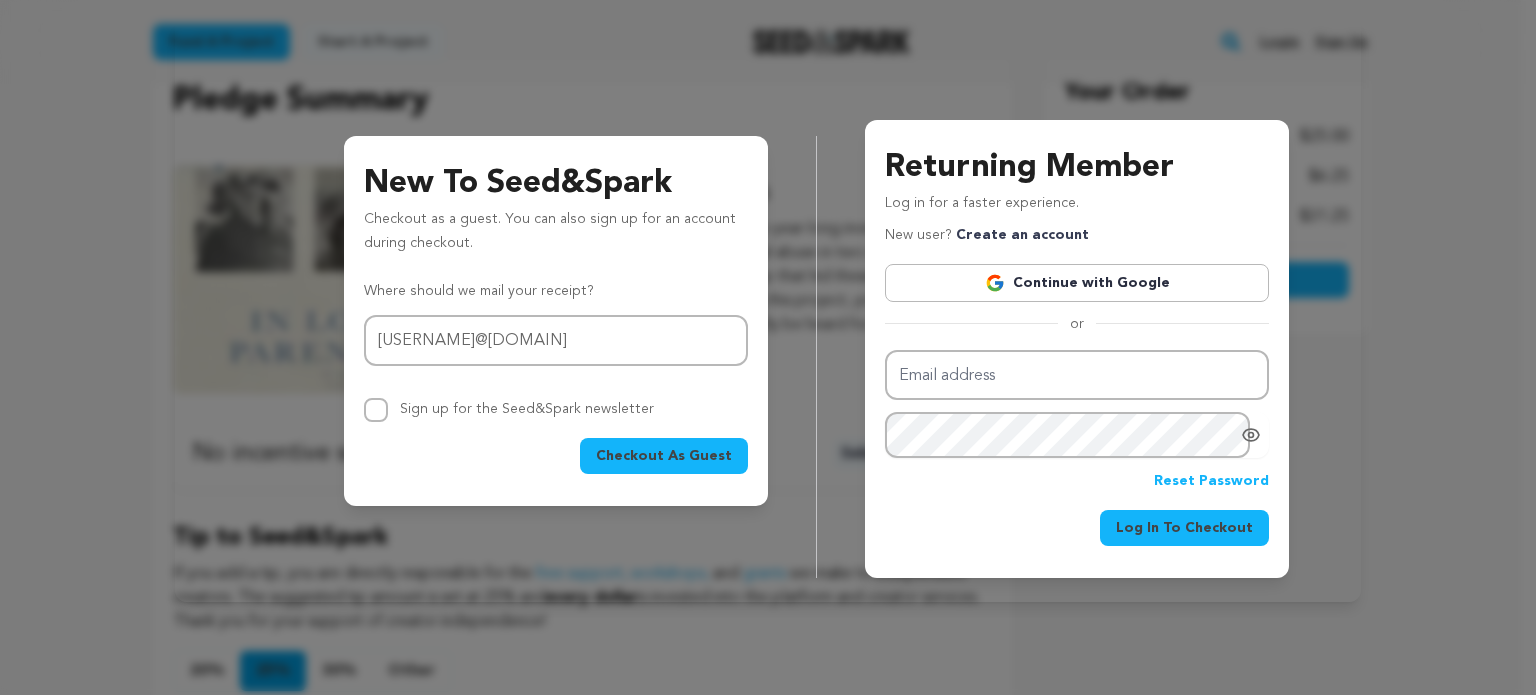 click on "Checkout As Guest" at bounding box center (664, 456) 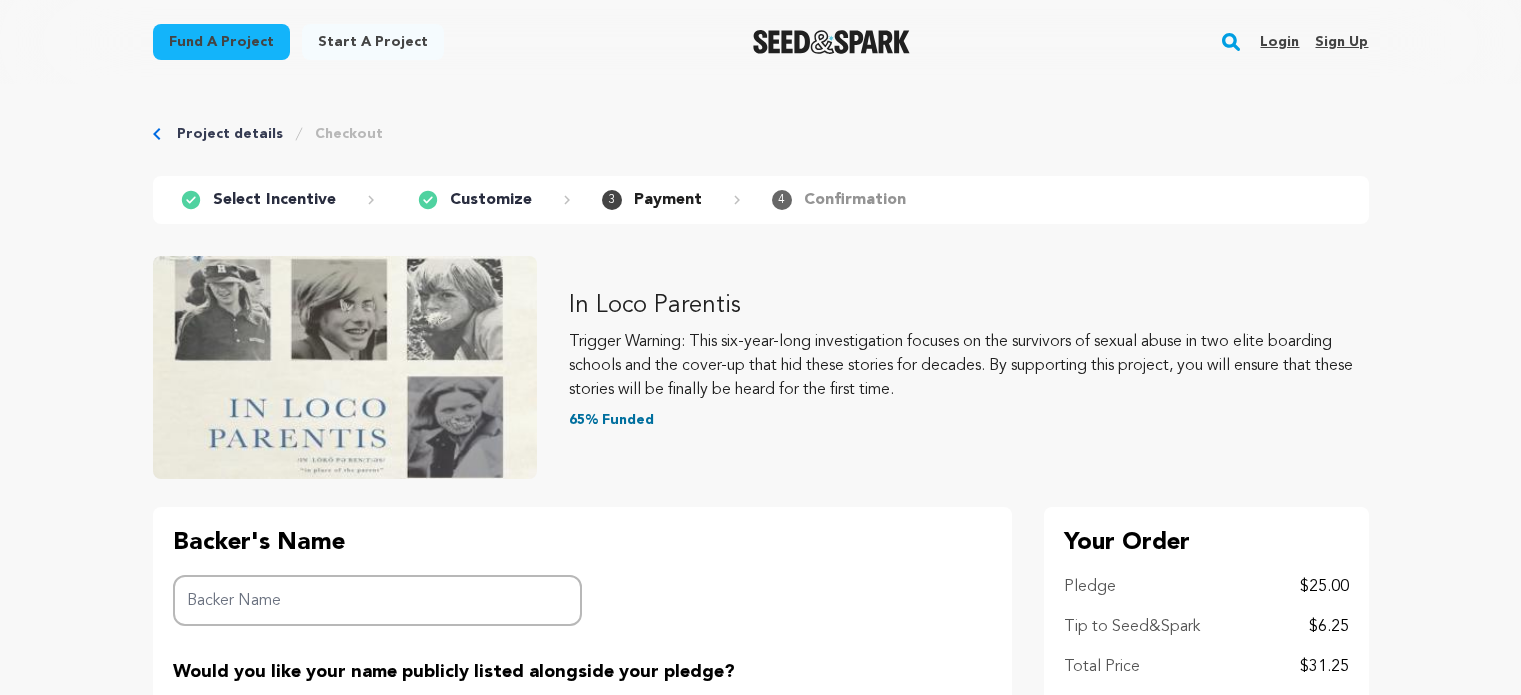 scroll, scrollTop: 0, scrollLeft: 0, axis: both 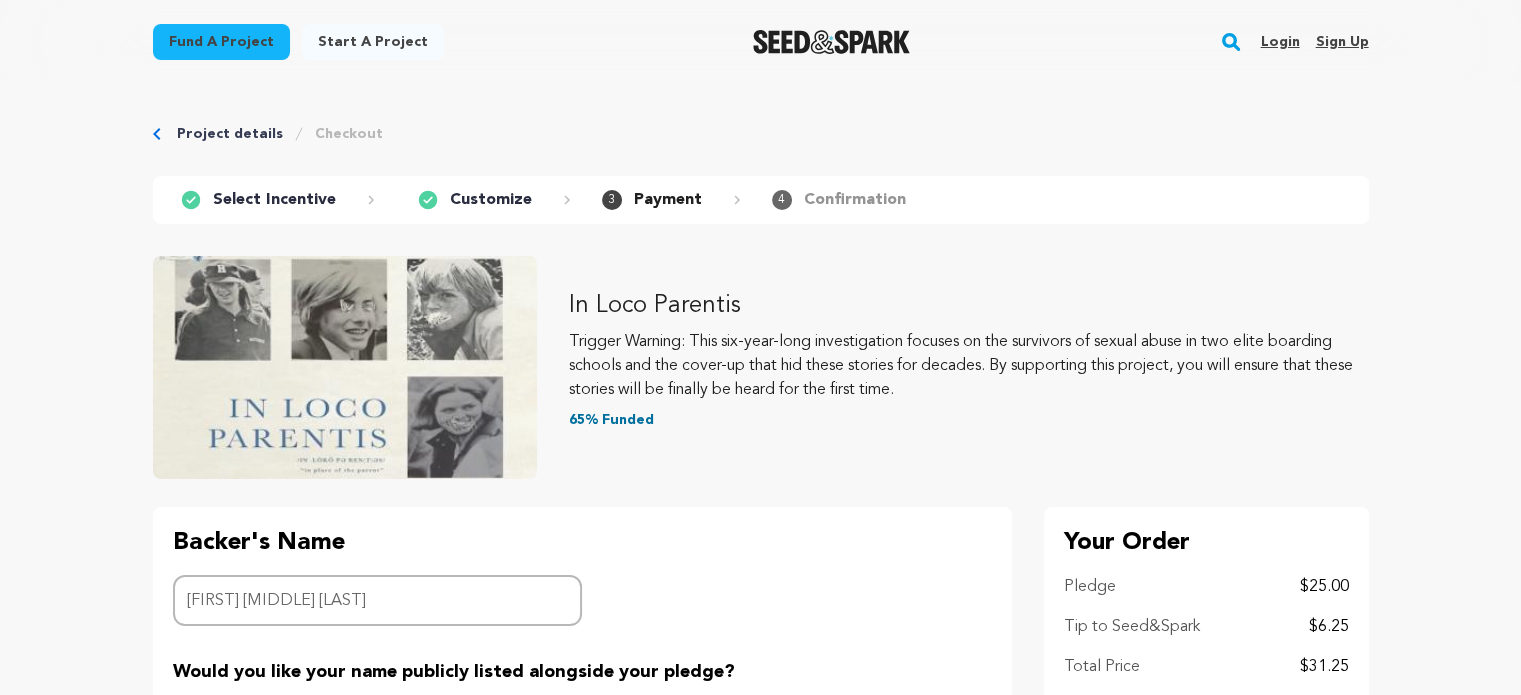 type on "Merry Ann Moore" 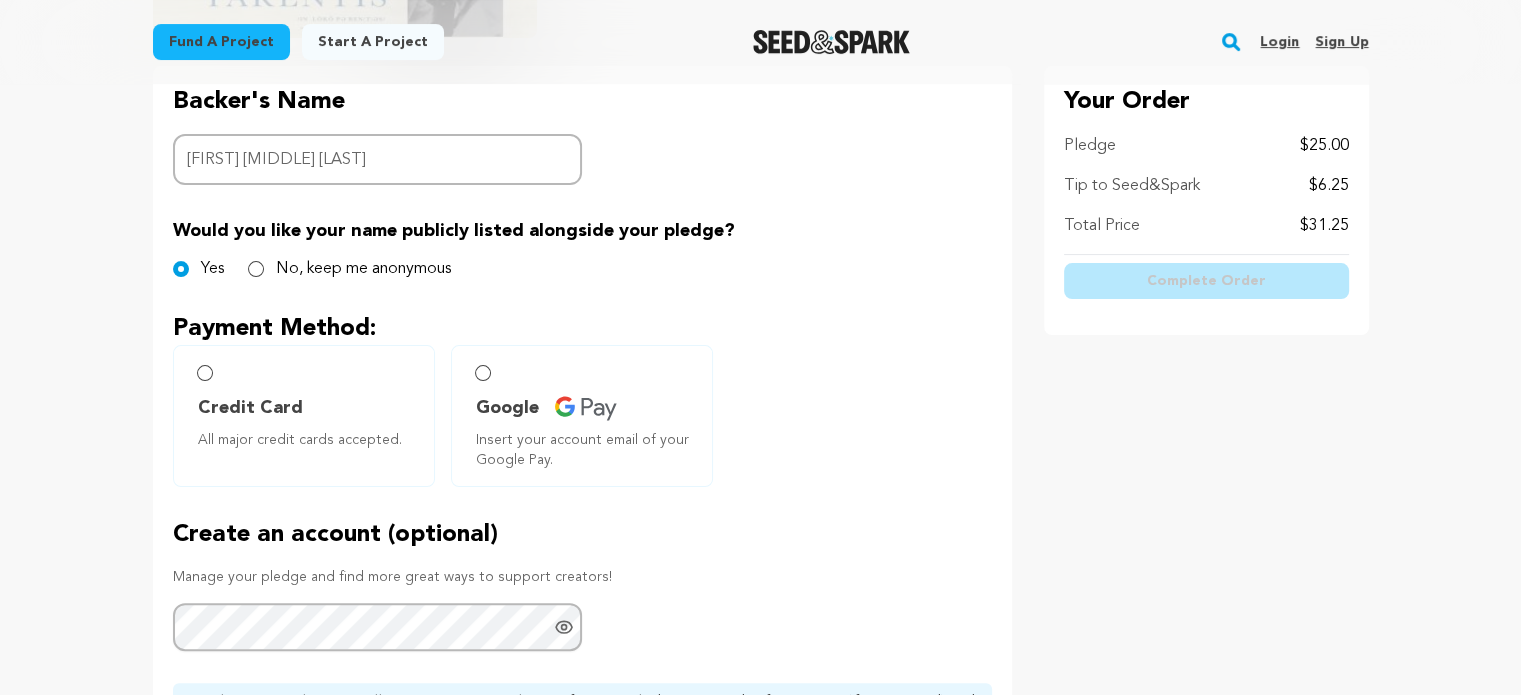 scroll, scrollTop: 466, scrollLeft: 0, axis: vertical 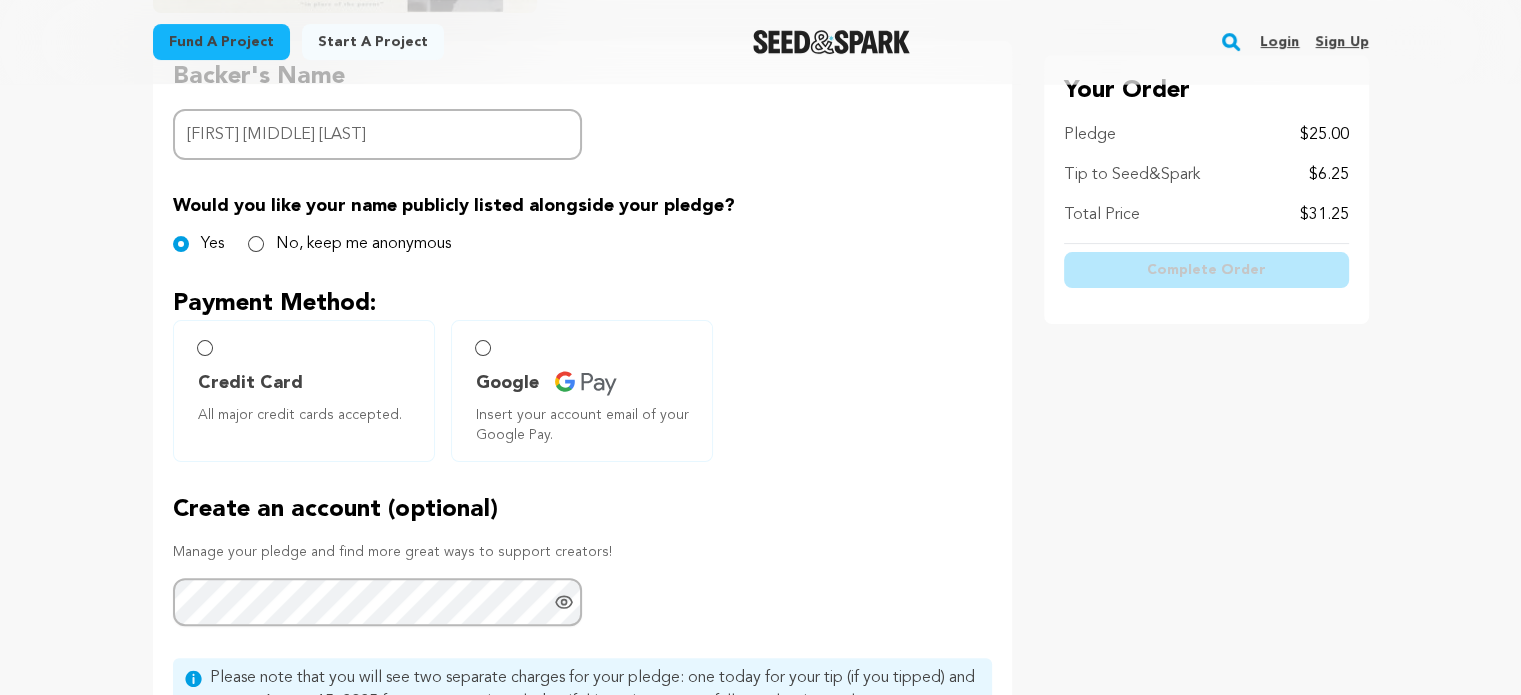 click on "Credit Card
All major credit cards accepted." at bounding box center (304, 391) 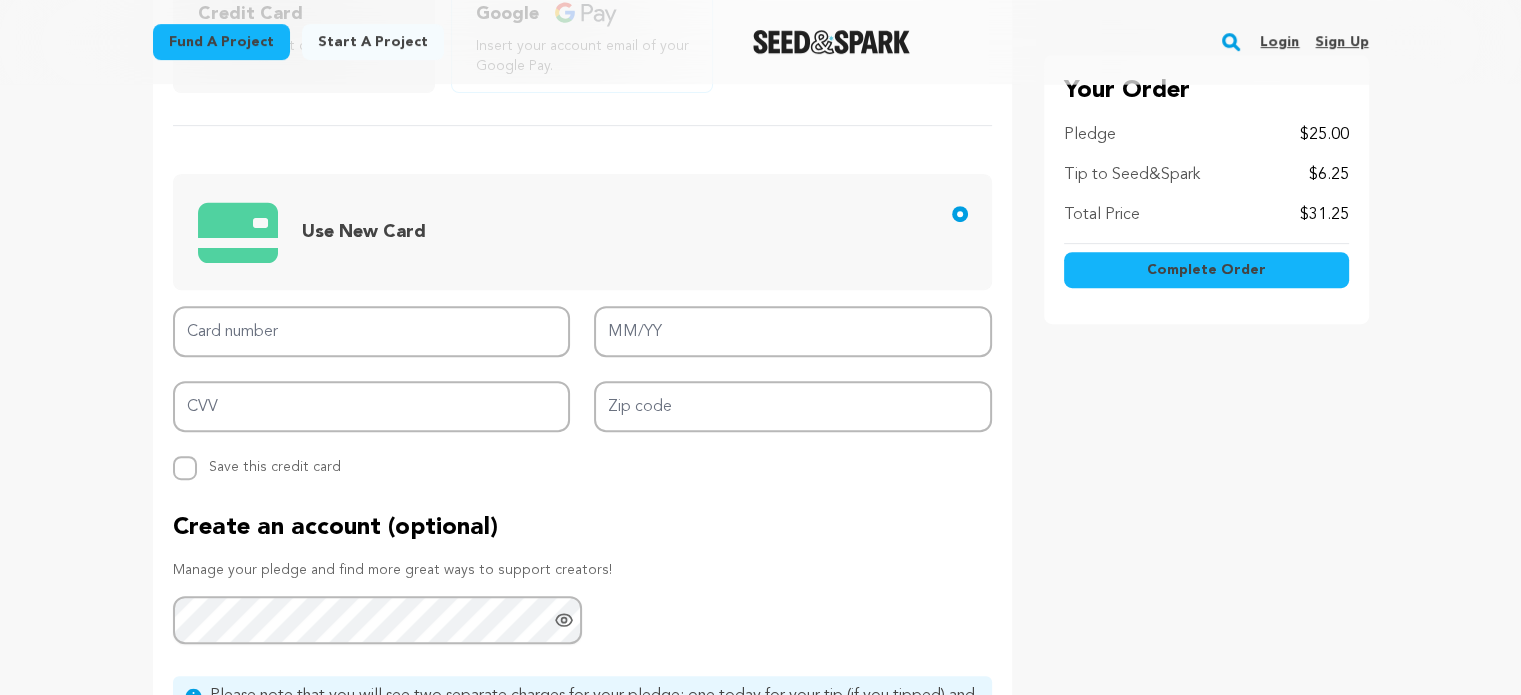 scroll, scrollTop: 838, scrollLeft: 0, axis: vertical 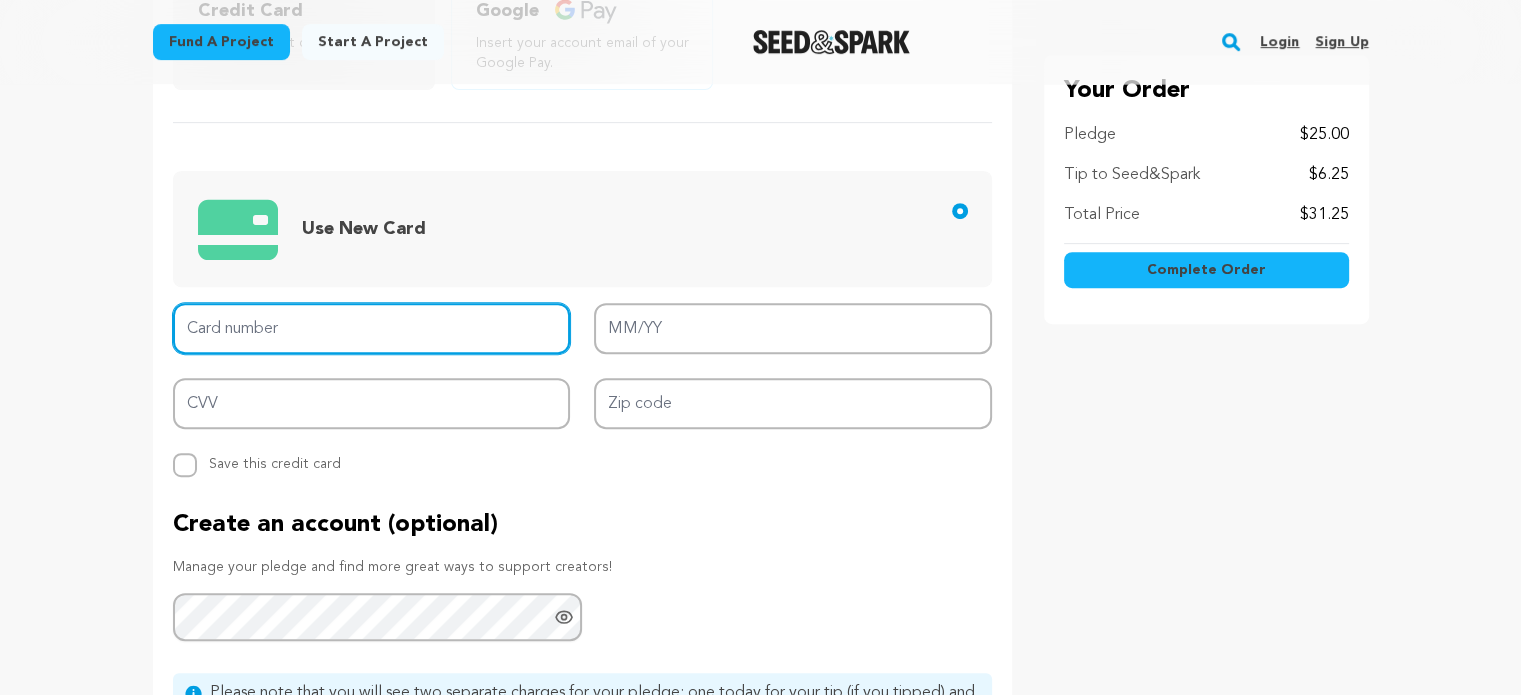 click on "Card number" at bounding box center [372, 328] 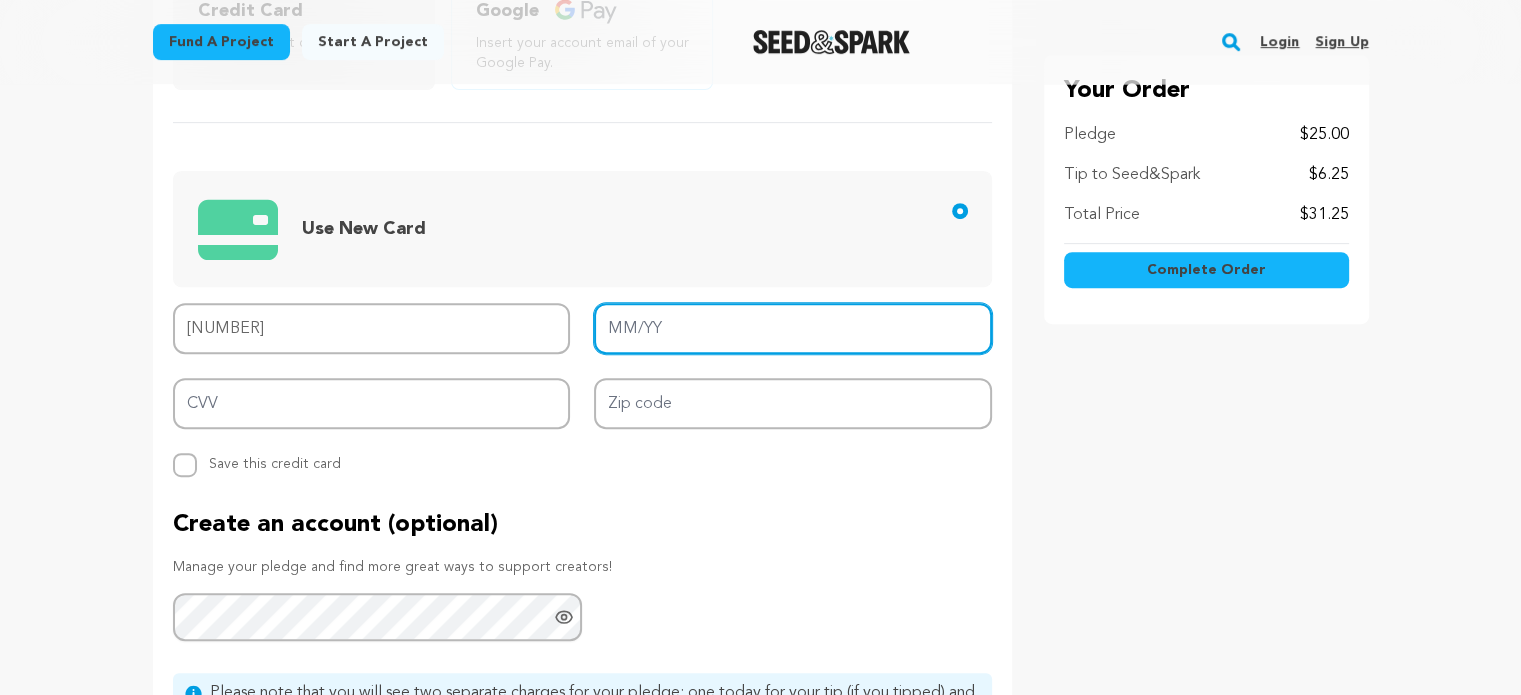 type on "4316 1330 0014 1911" 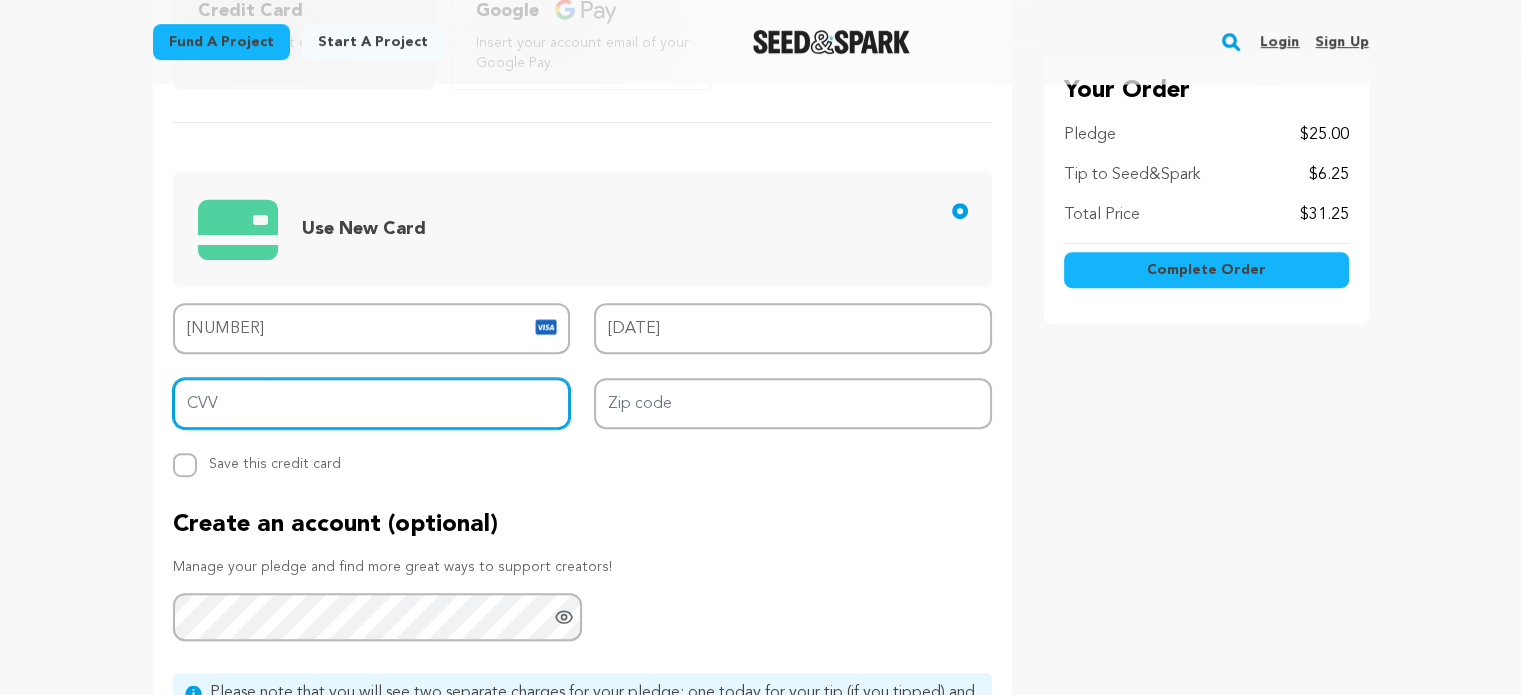 click on "CVV" at bounding box center (372, 403) 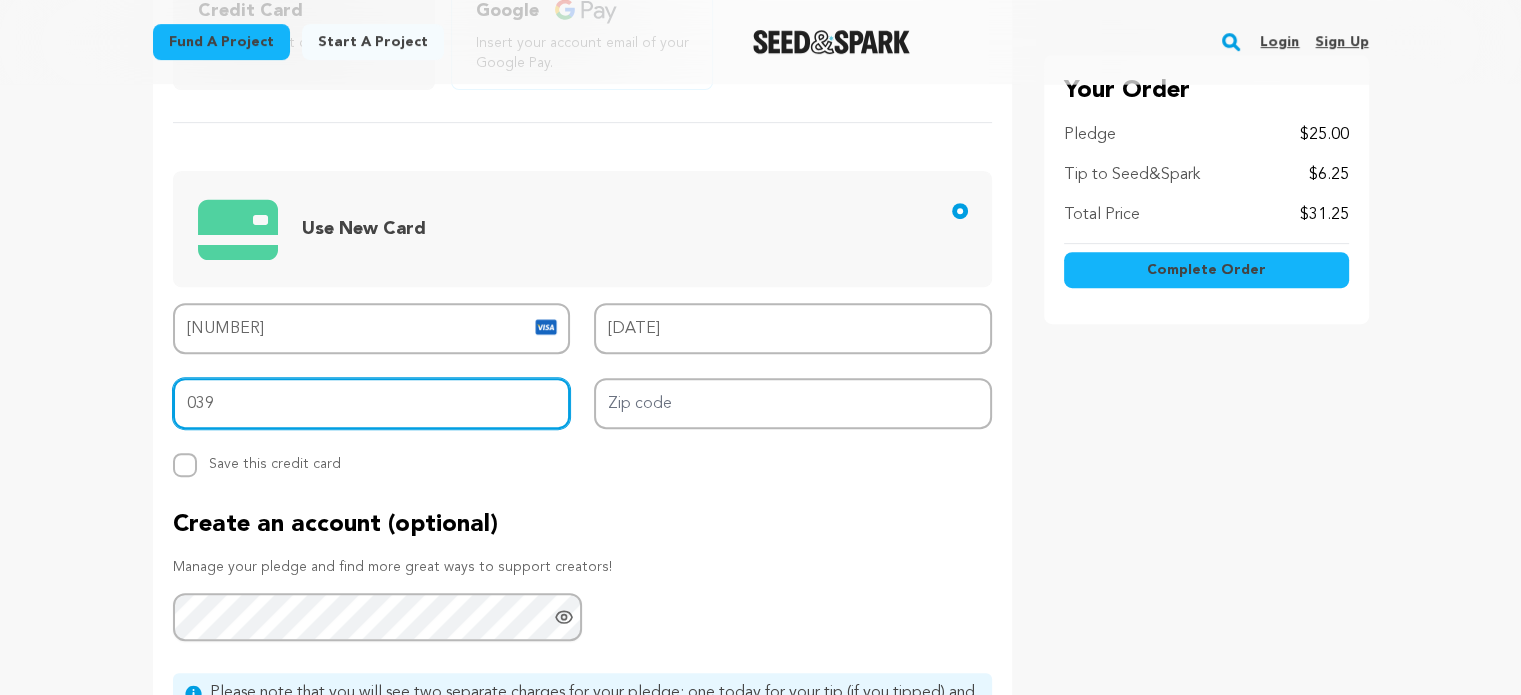 type on "039" 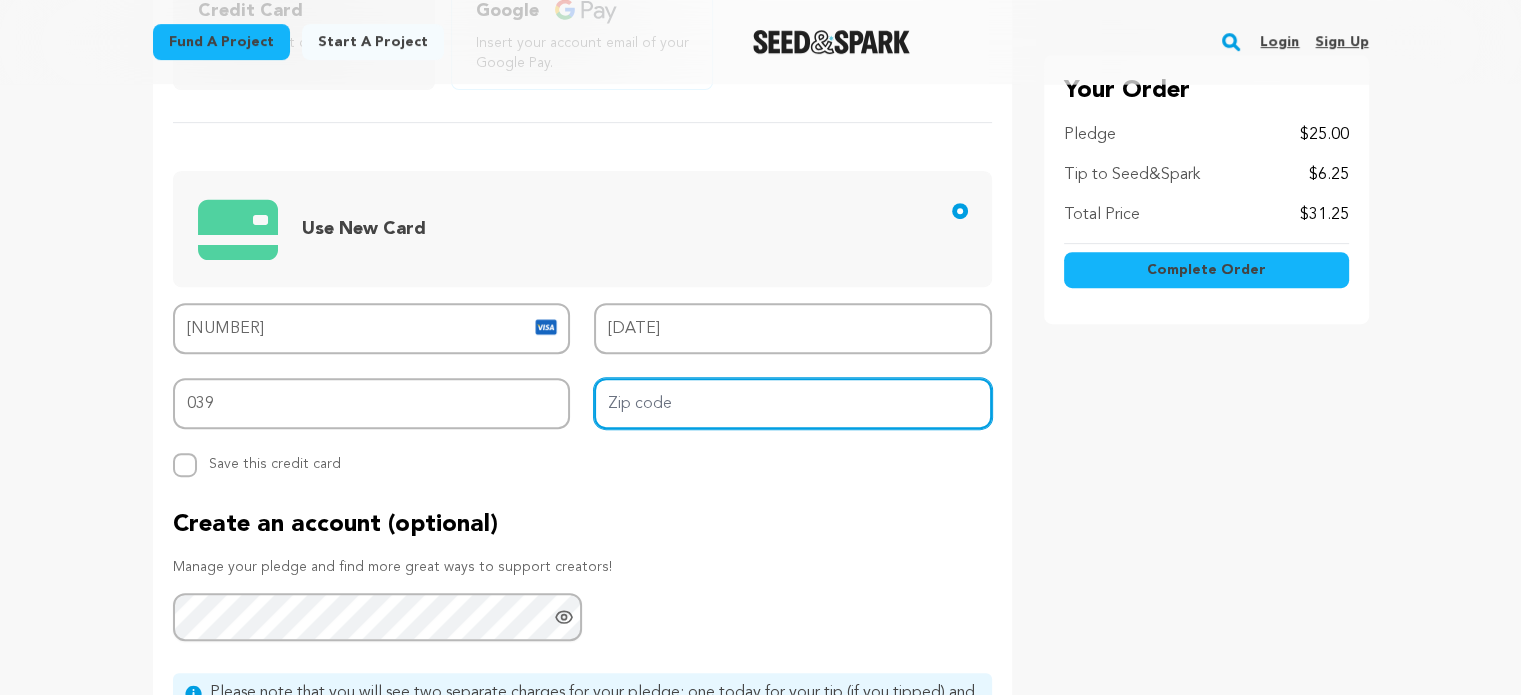 click on "Zip code" at bounding box center [793, 403] 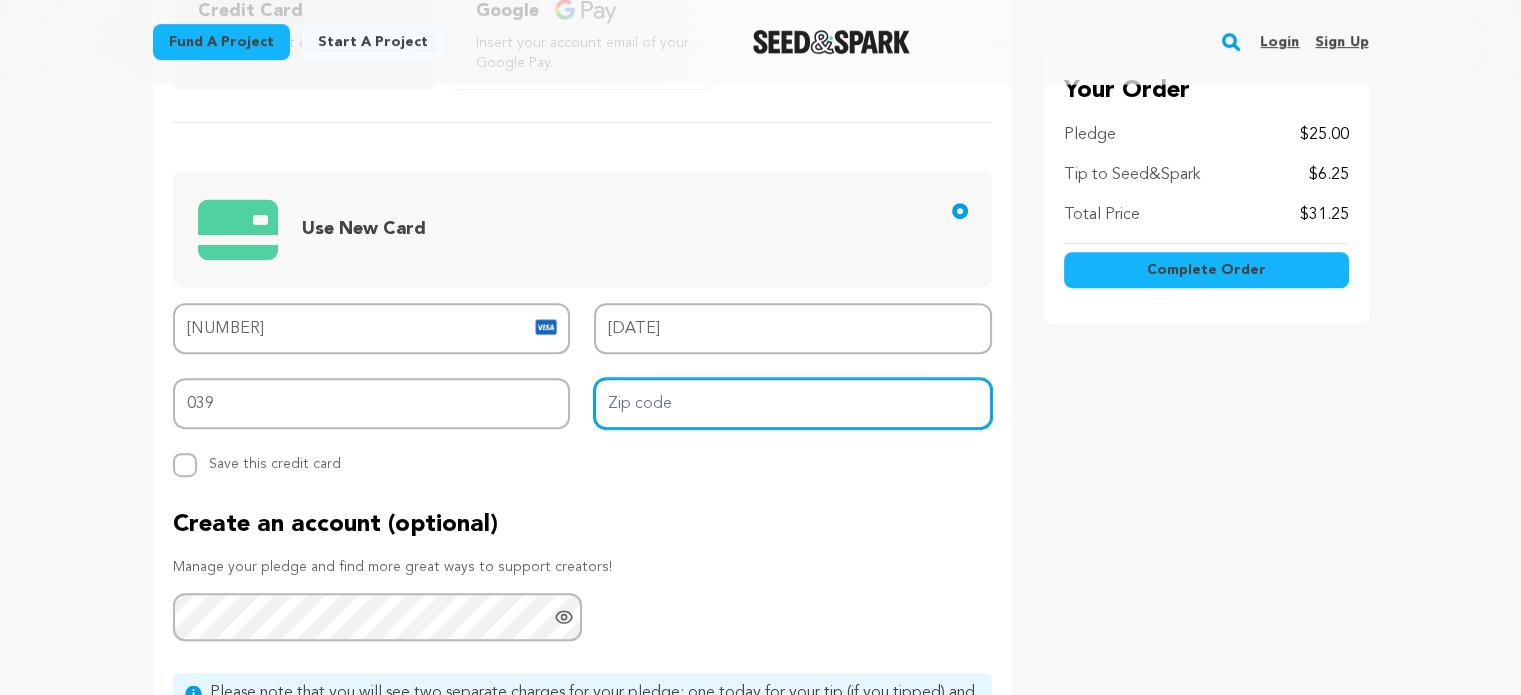 type on "97206" 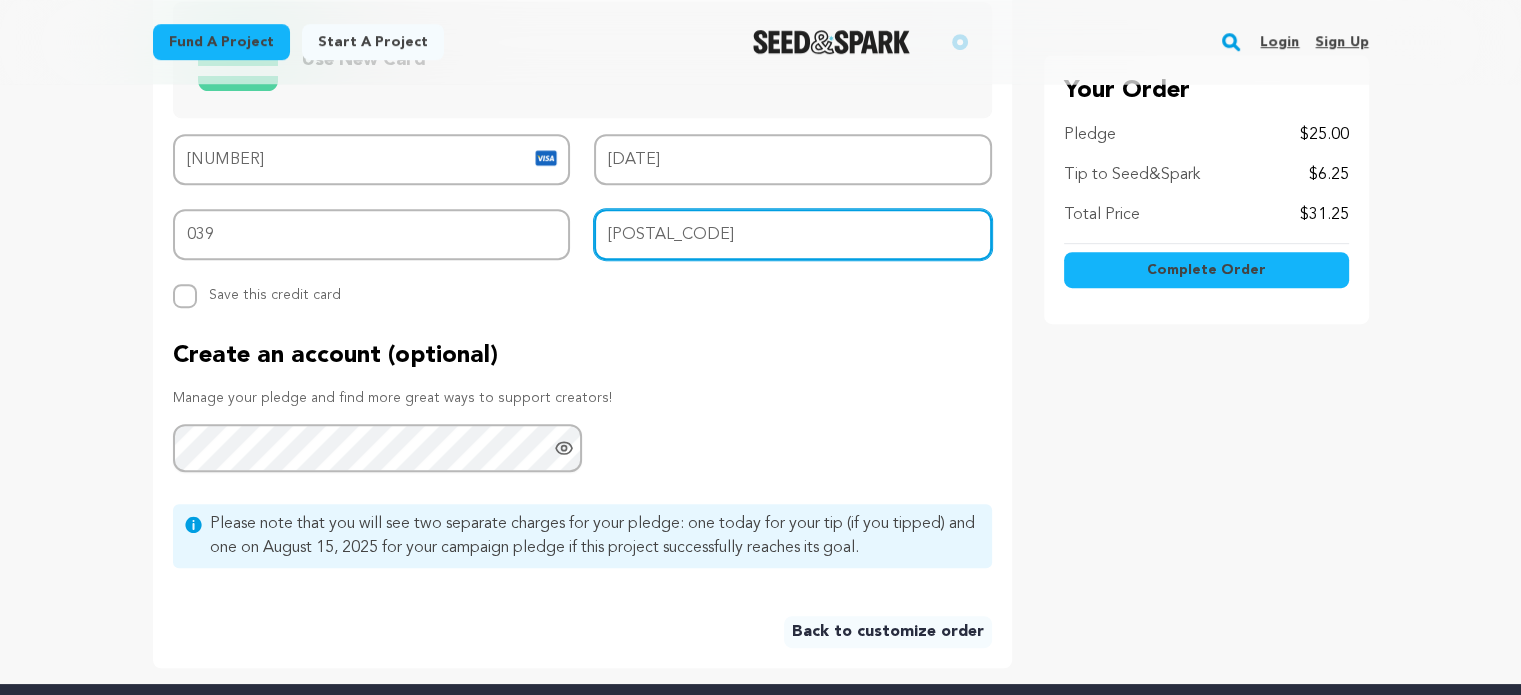 scroll, scrollTop: 1124, scrollLeft: 0, axis: vertical 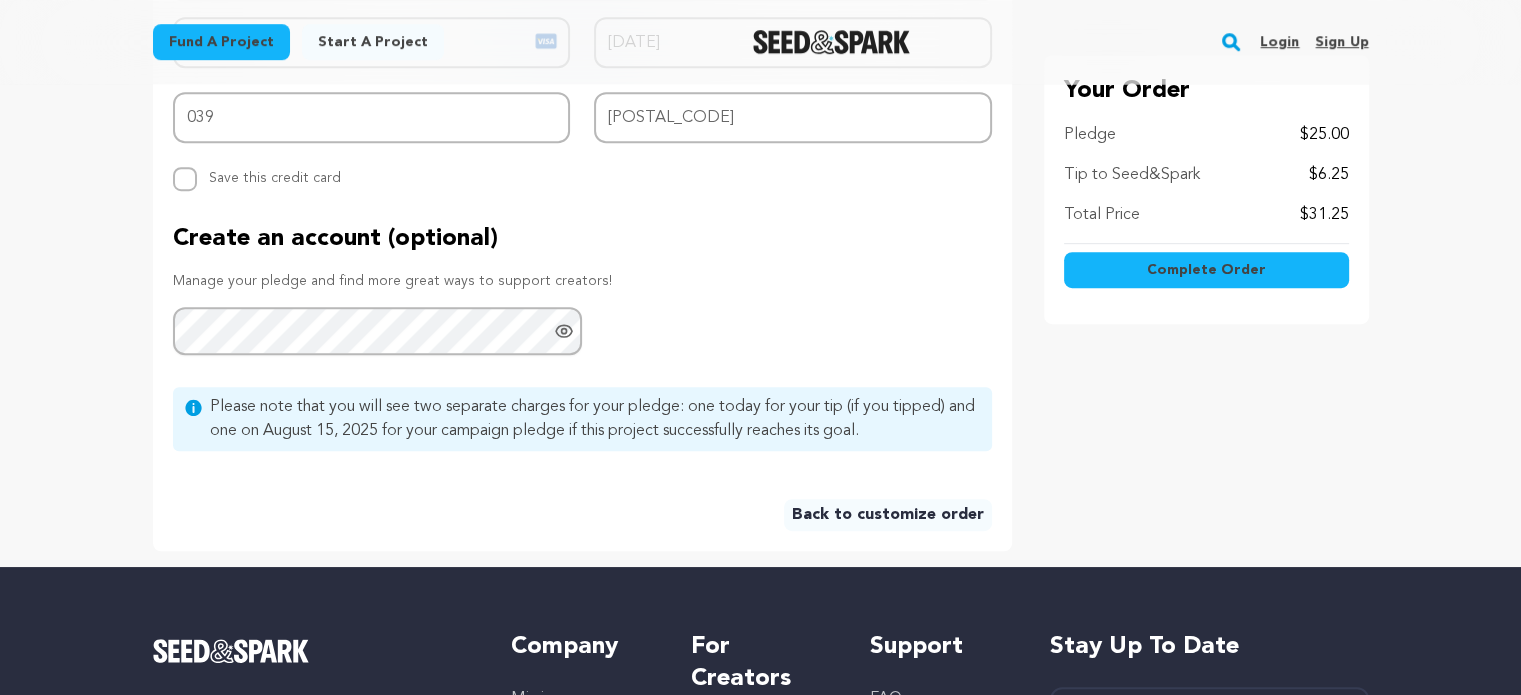 click on "Complete Order" at bounding box center [1206, 271] 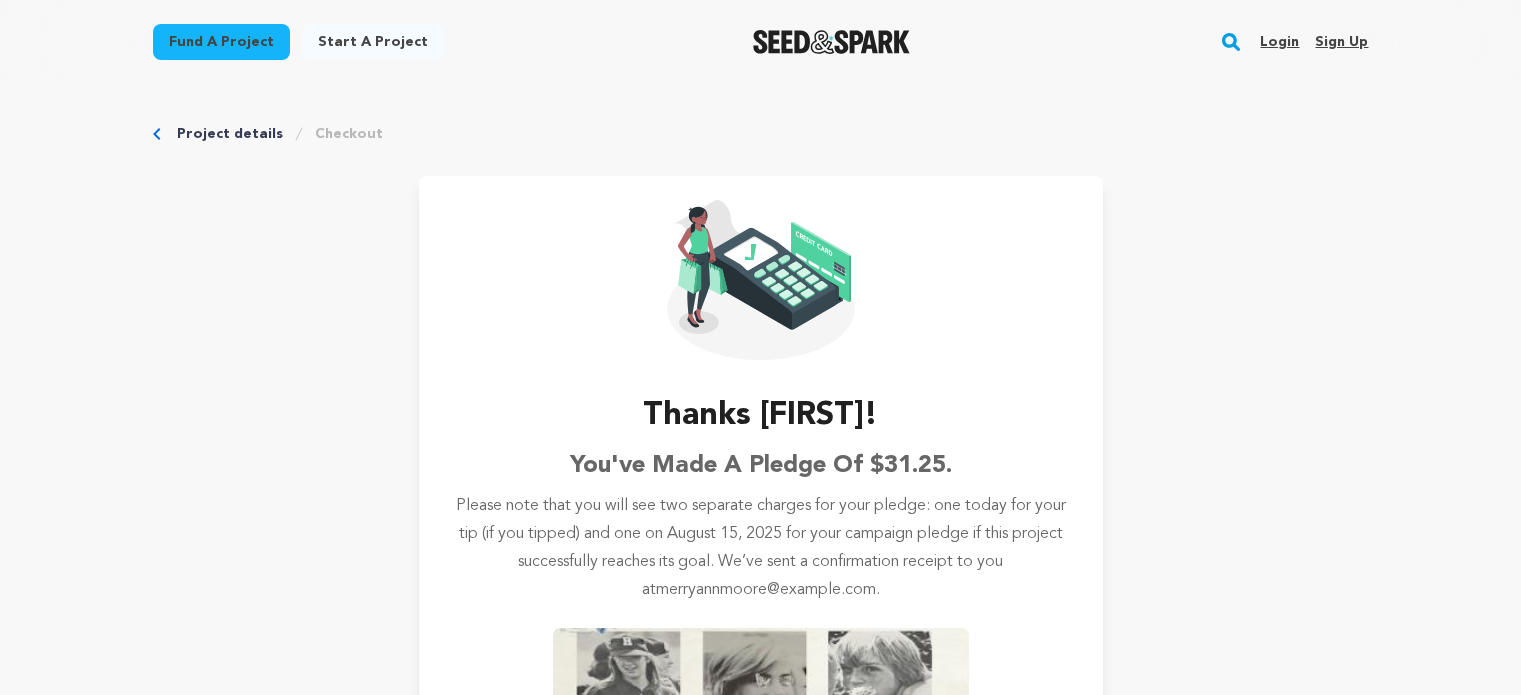 scroll, scrollTop: 0, scrollLeft: 0, axis: both 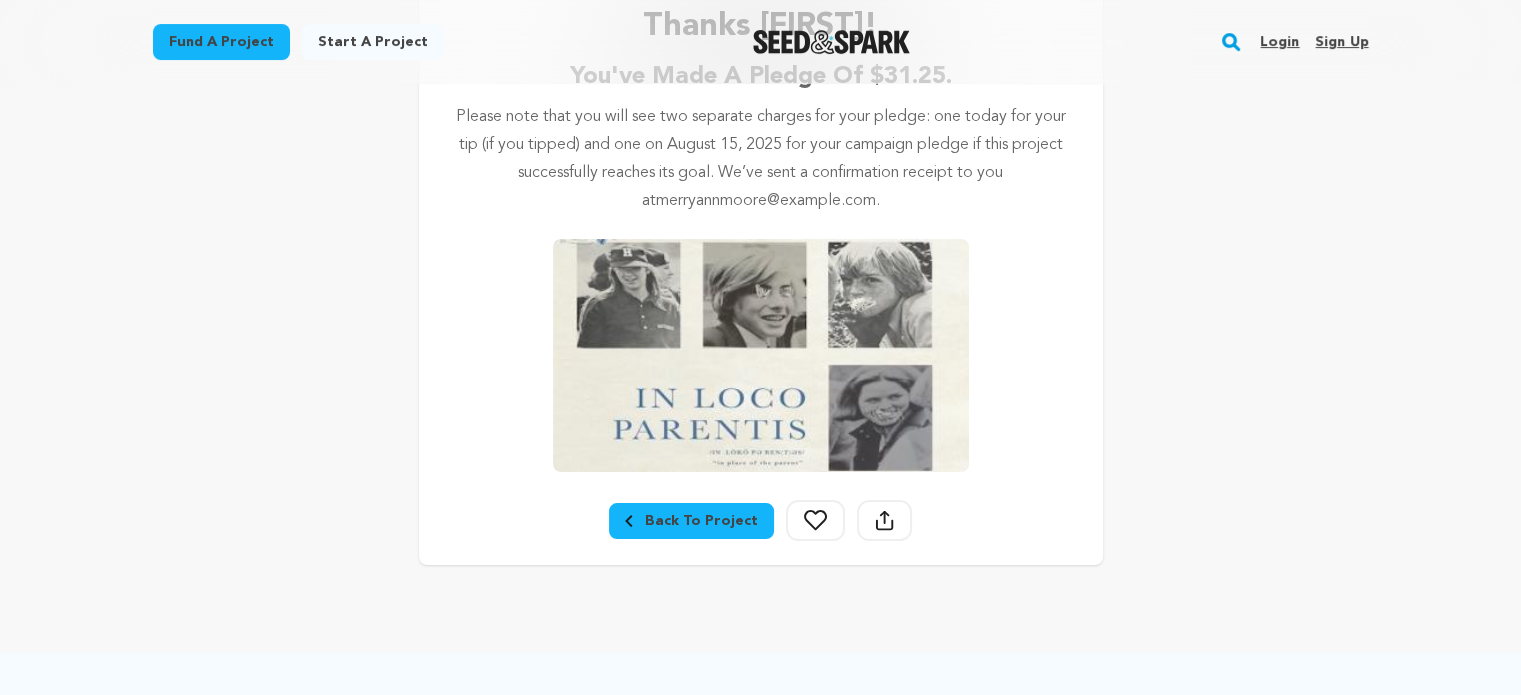 click on "Back To Project" at bounding box center [691, 521] 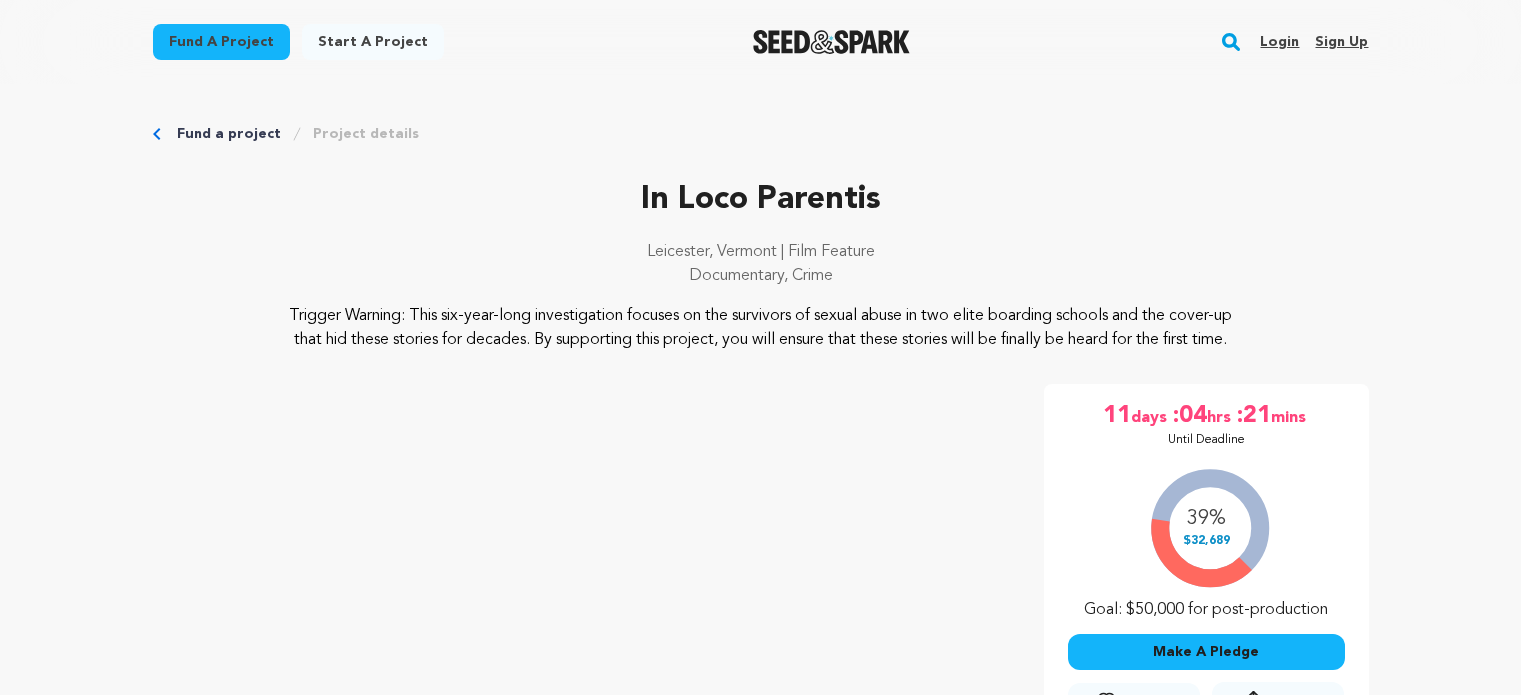 scroll, scrollTop: 0, scrollLeft: 0, axis: both 